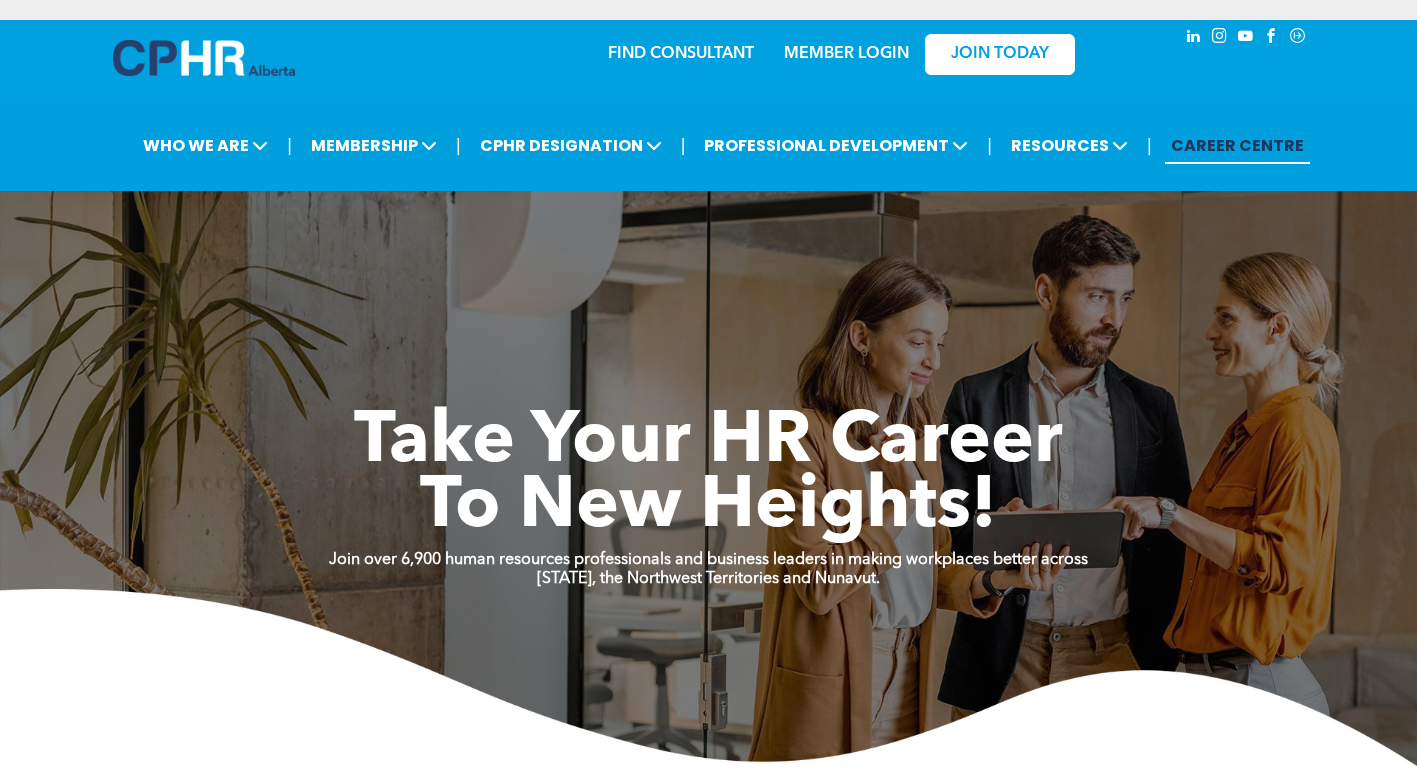 scroll, scrollTop: 0, scrollLeft: 0, axis: both 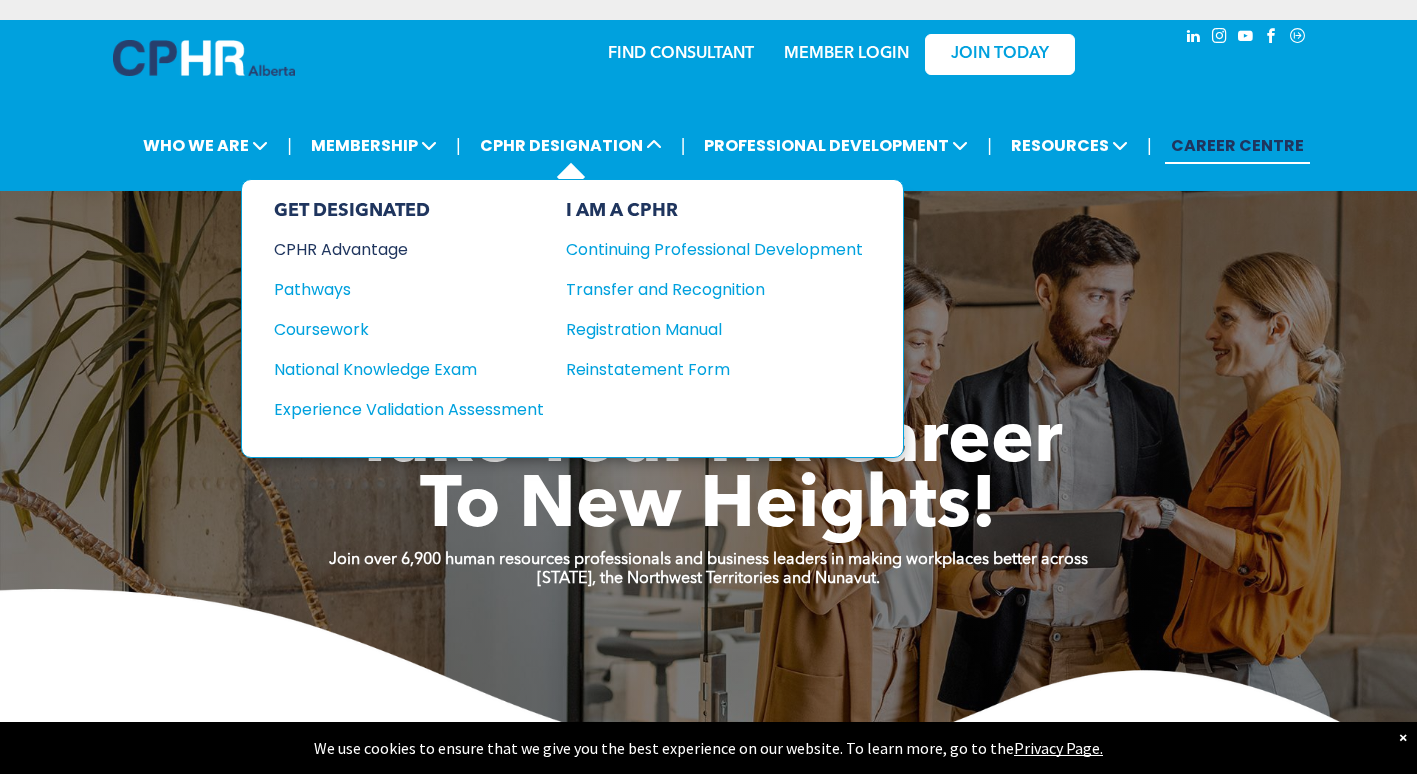 click on "CPHR Advantage" at bounding box center (395, 249) 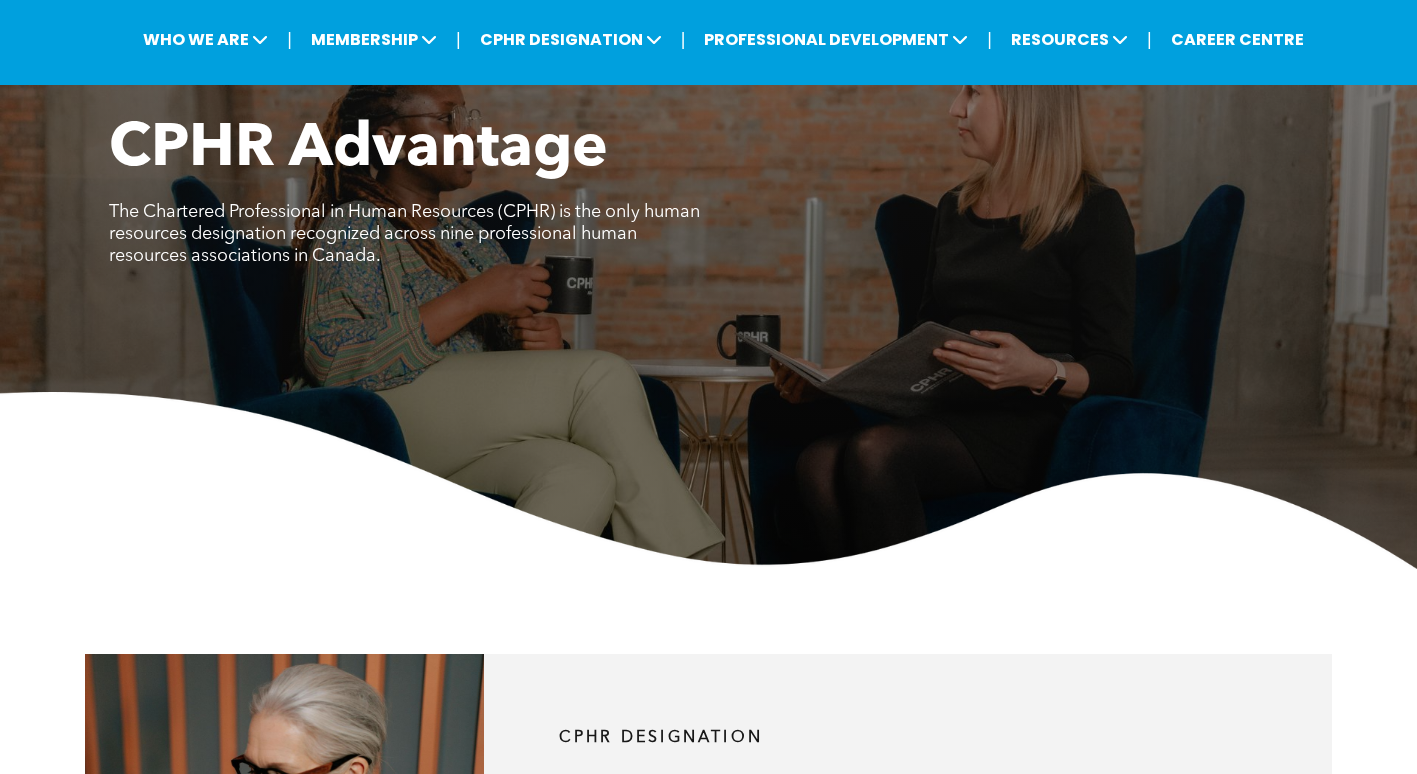 scroll, scrollTop: 0, scrollLeft: 0, axis: both 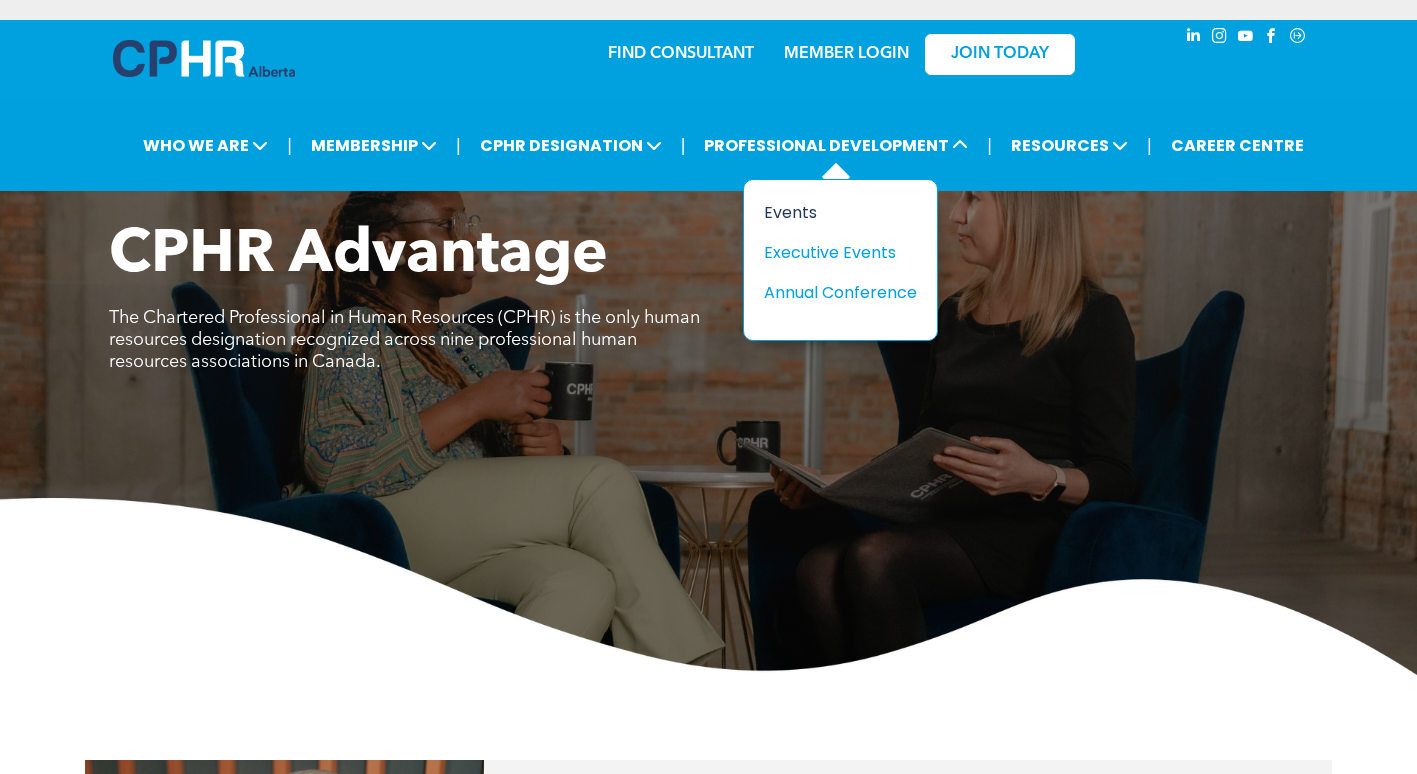 click on "Events" at bounding box center (833, 212) 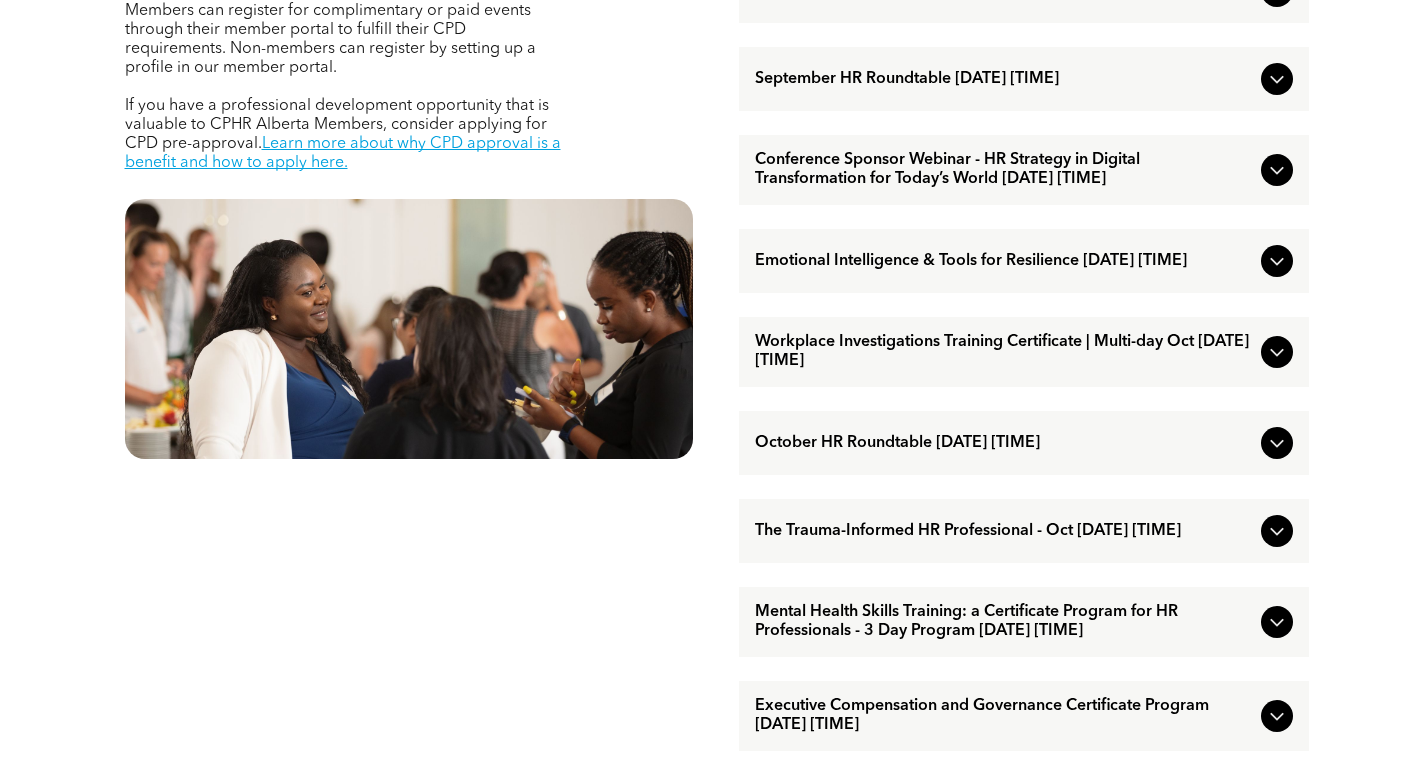 scroll, scrollTop: 975, scrollLeft: 0, axis: vertical 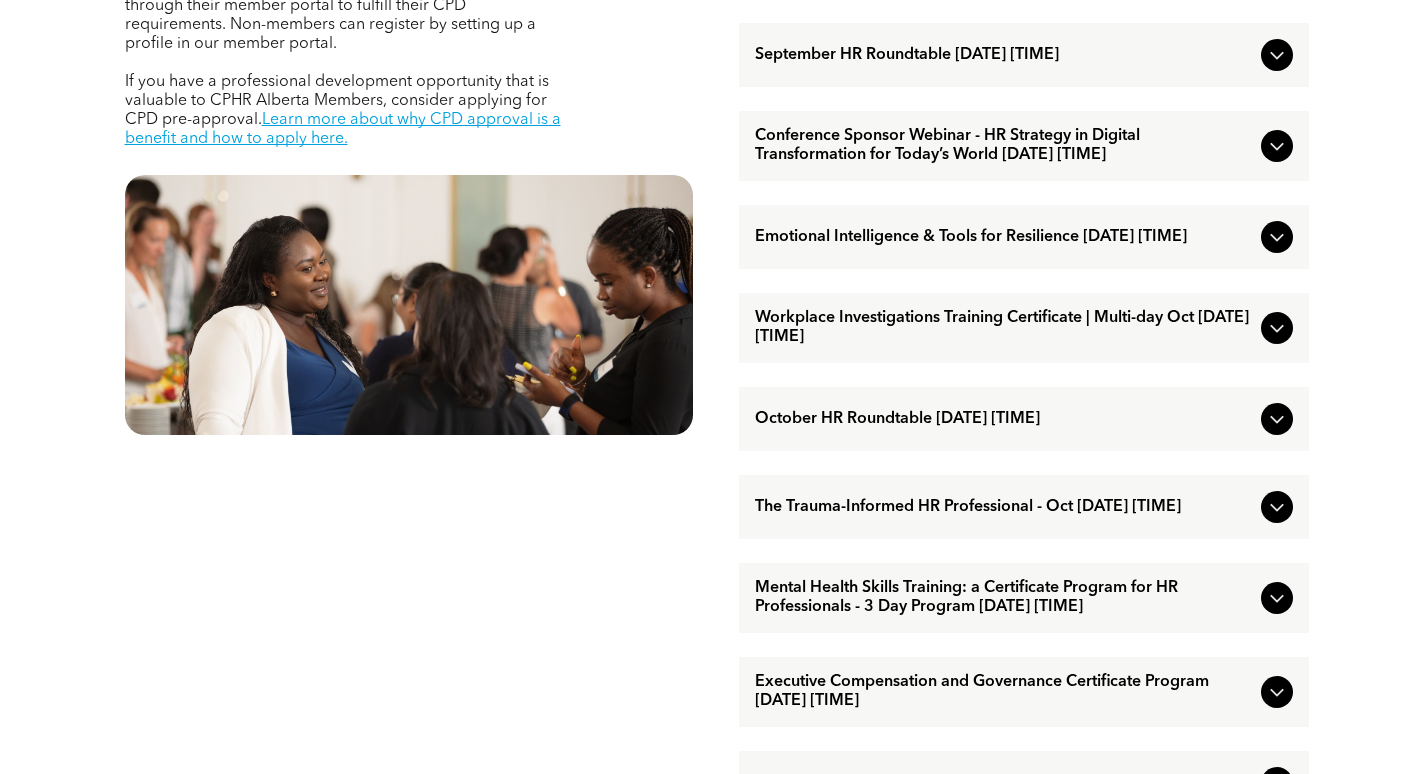 click 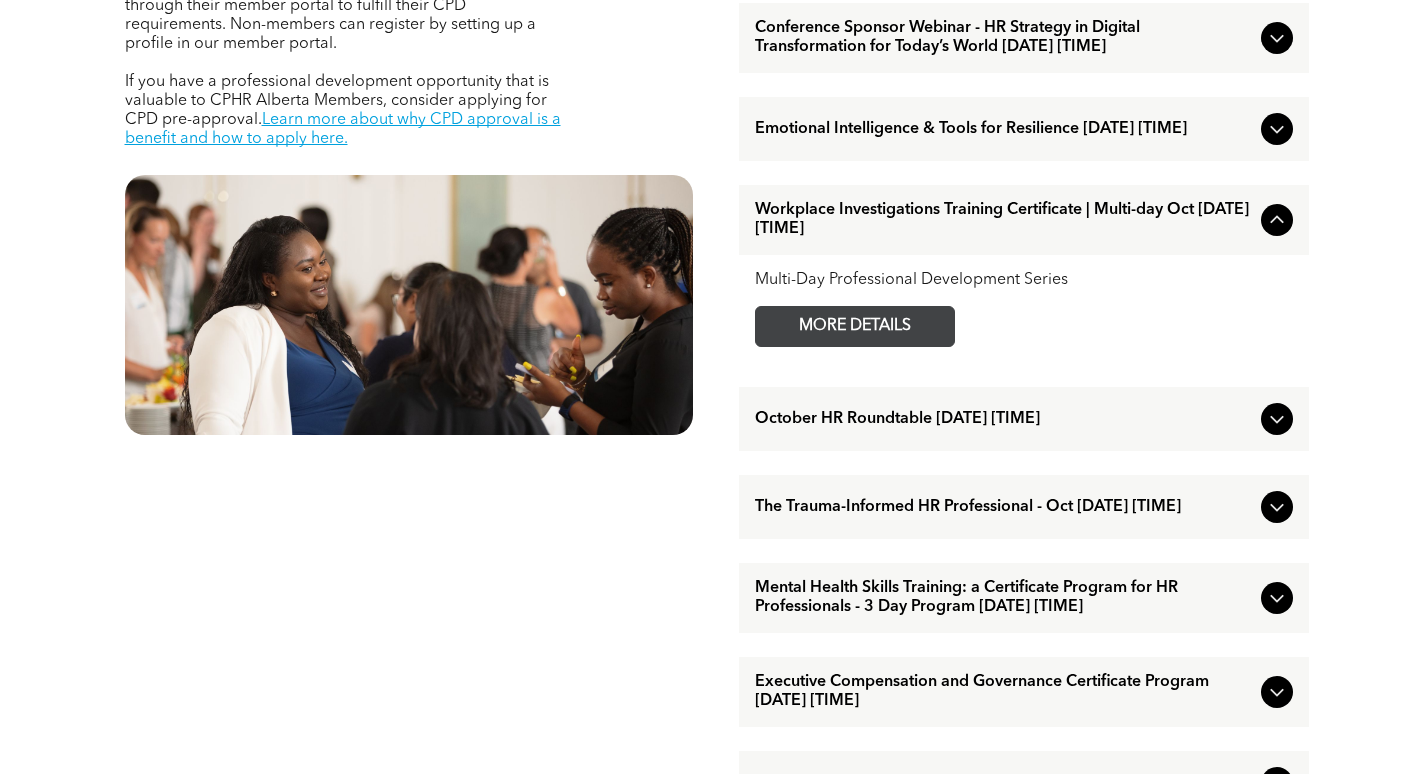 click on "MORE DETAILS" at bounding box center (855, 326) 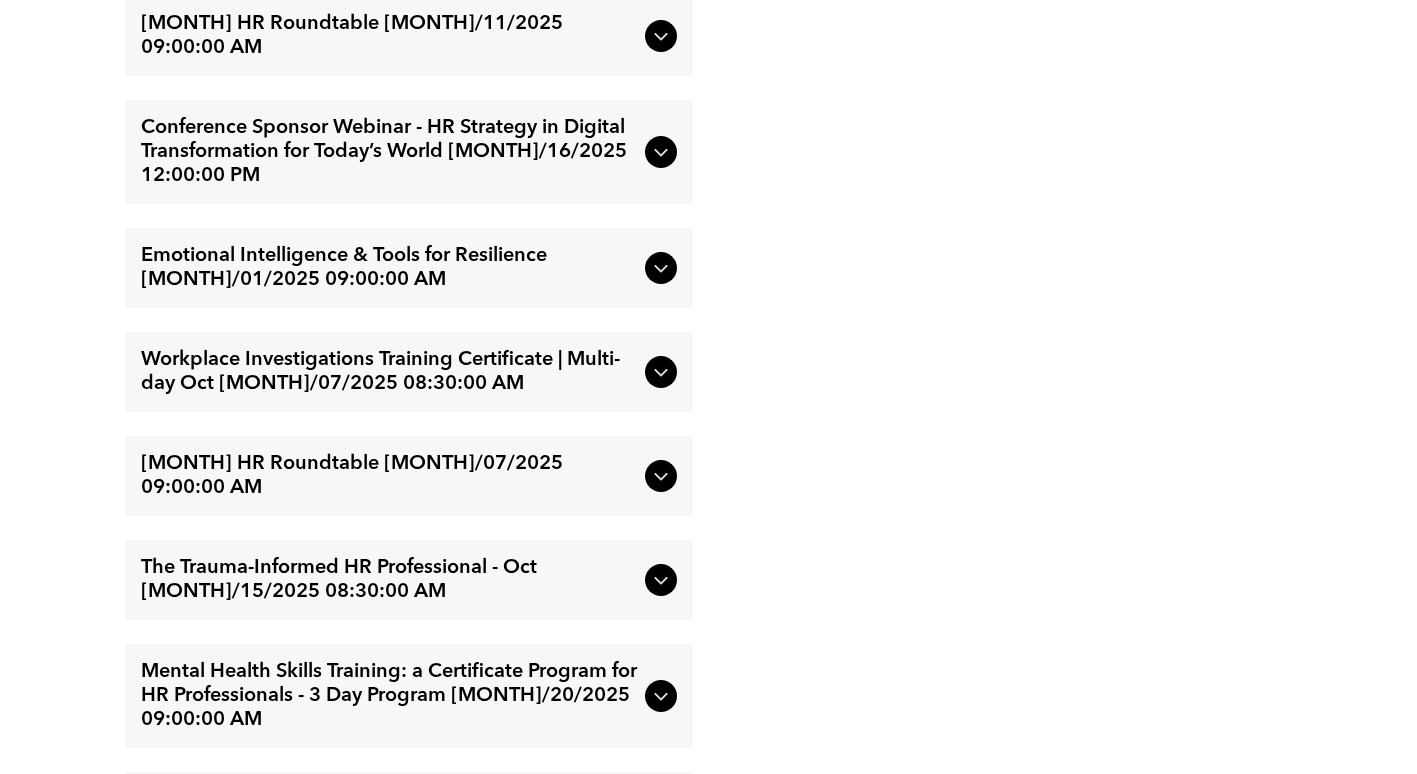 scroll, scrollTop: 3548, scrollLeft: 0, axis: vertical 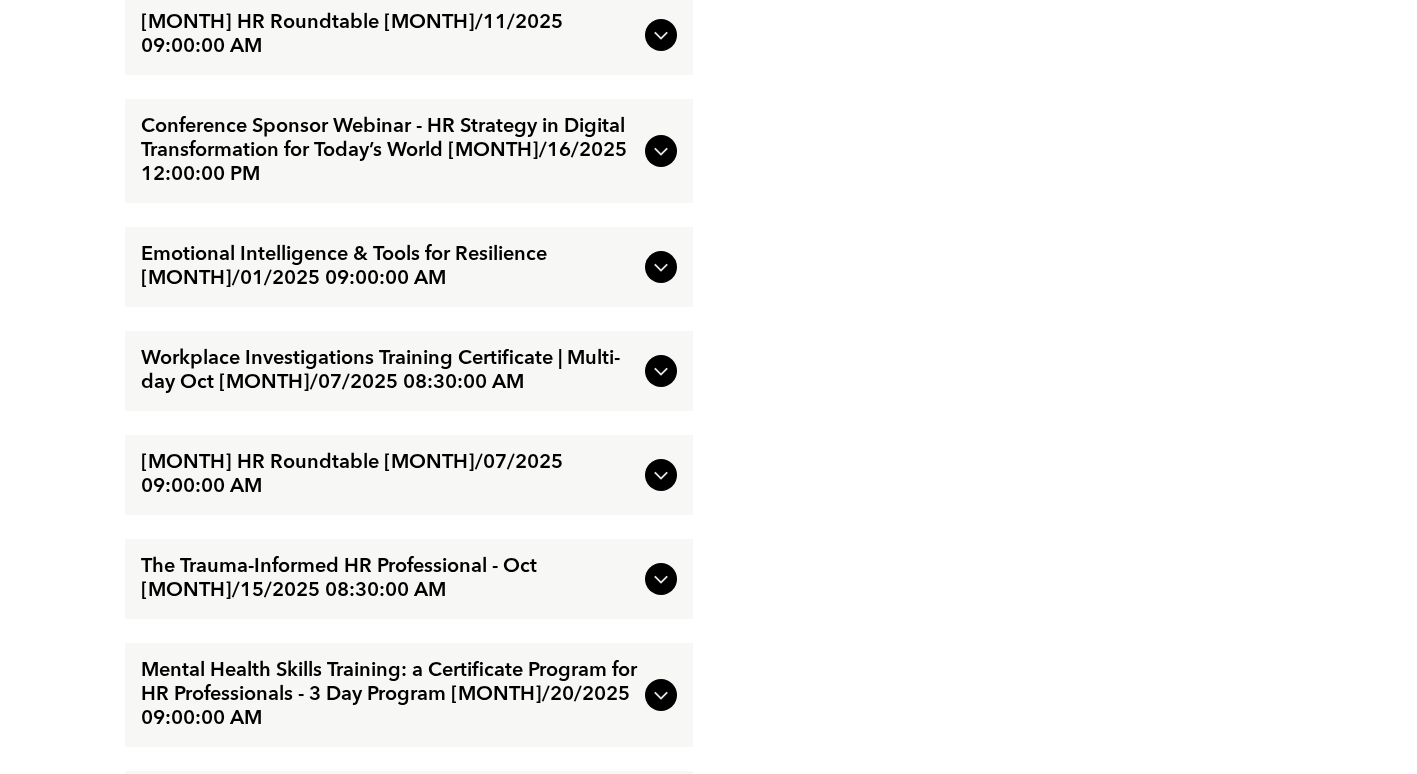 click 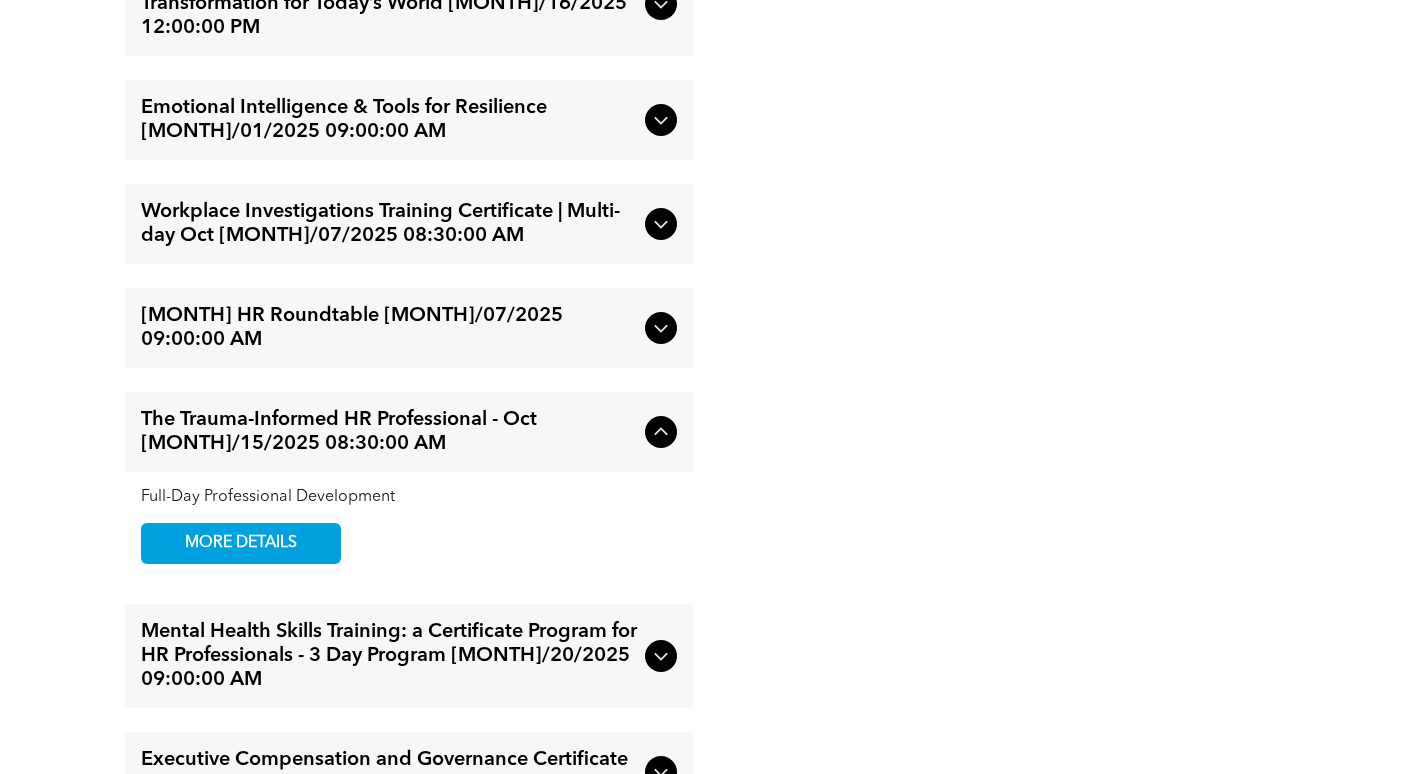 scroll, scrollTop: 3588, scrollLeft: 0, axis: vertical 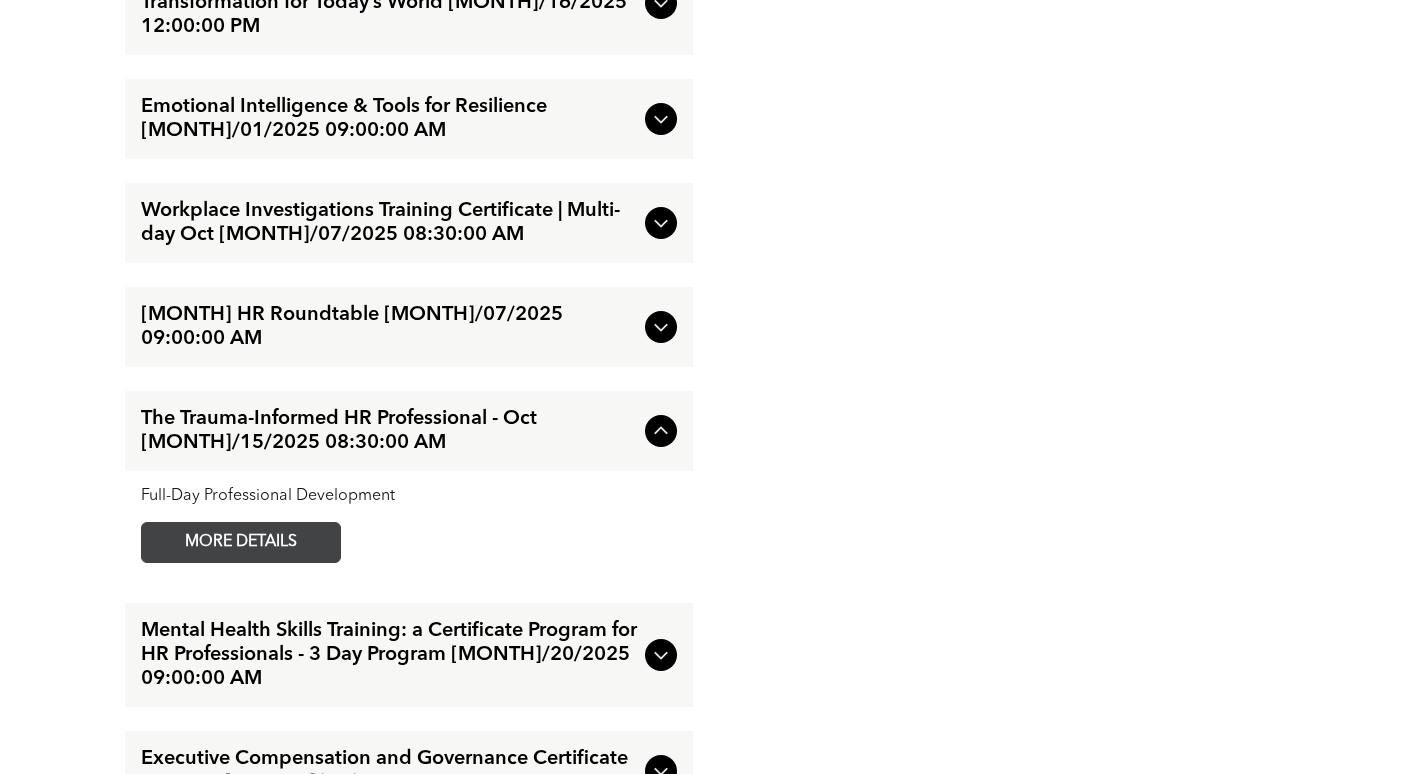click on "MORE DETAILS" at bounding box center (241, 542) 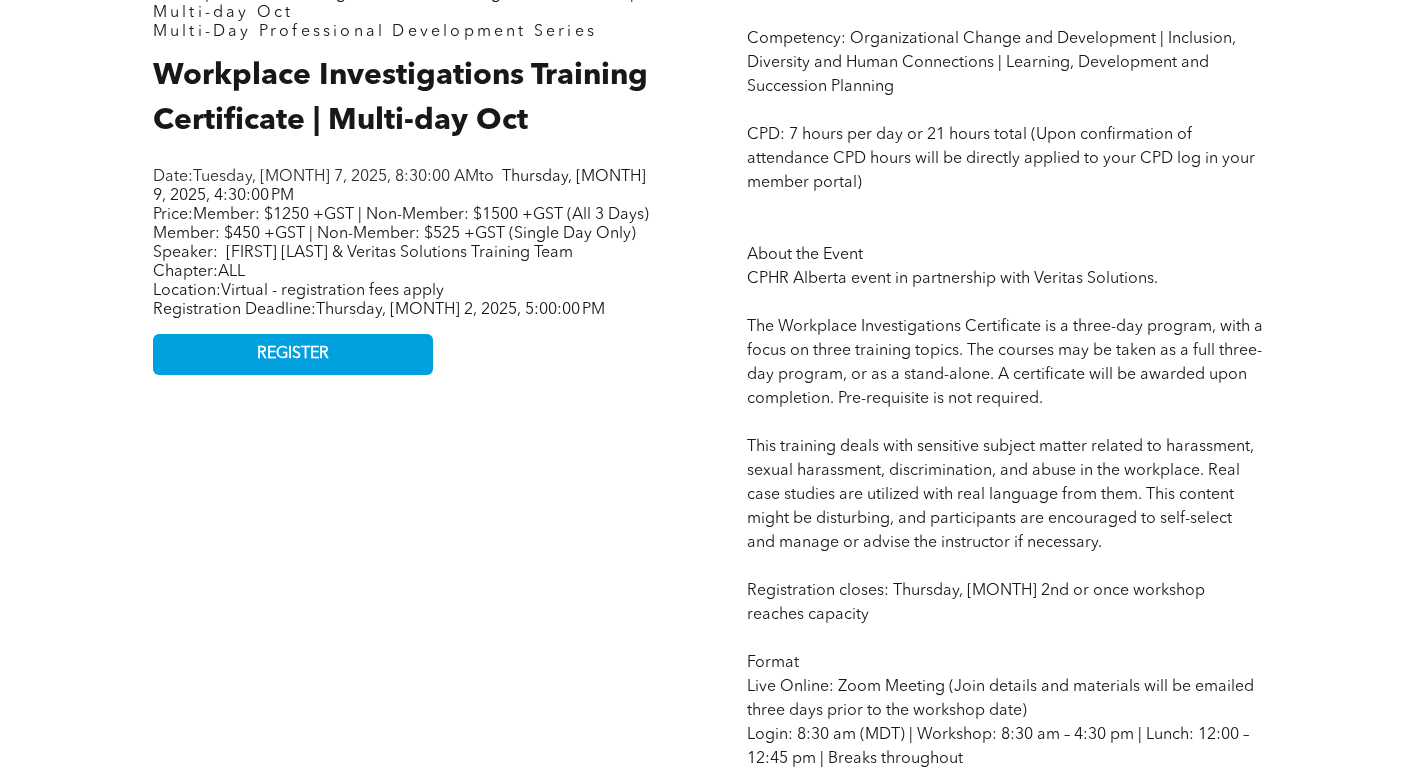 scroll, scrollTop: 952, scrollLeft: 0, axis: vertical 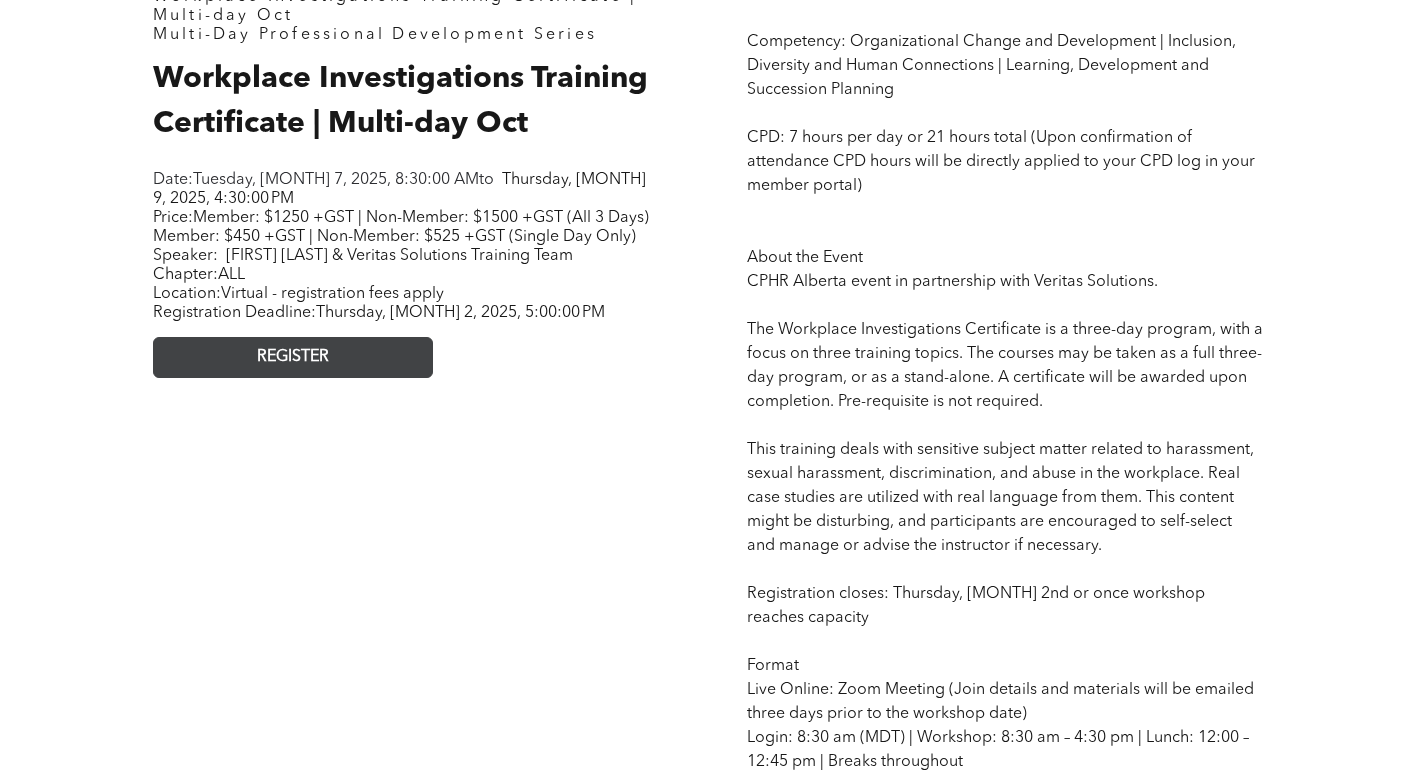 click on "REGISTER" at bounding box center (293, 357) 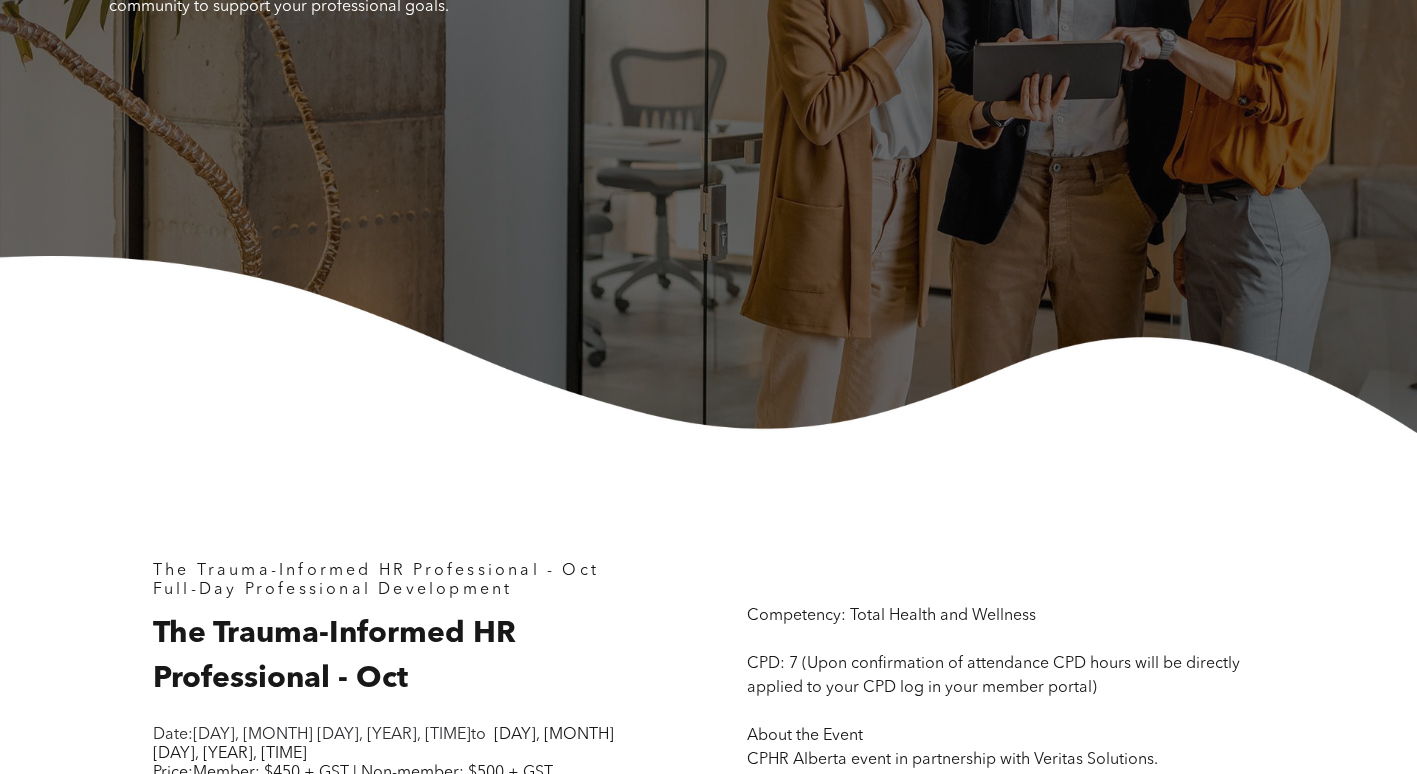 scroll, scrollTop: 0, scrollLeft: 0, axis: both 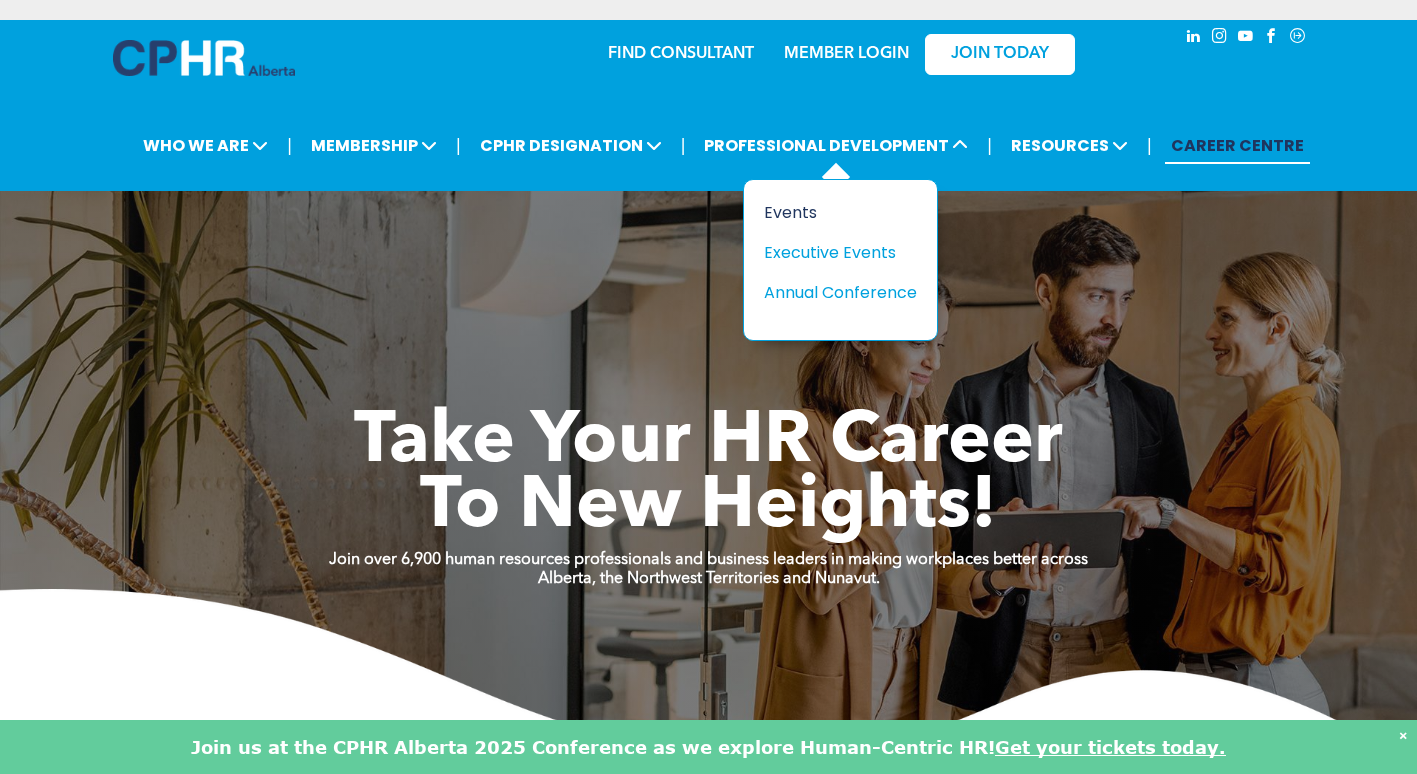 click on "Events" at bounding box center (833, 212) 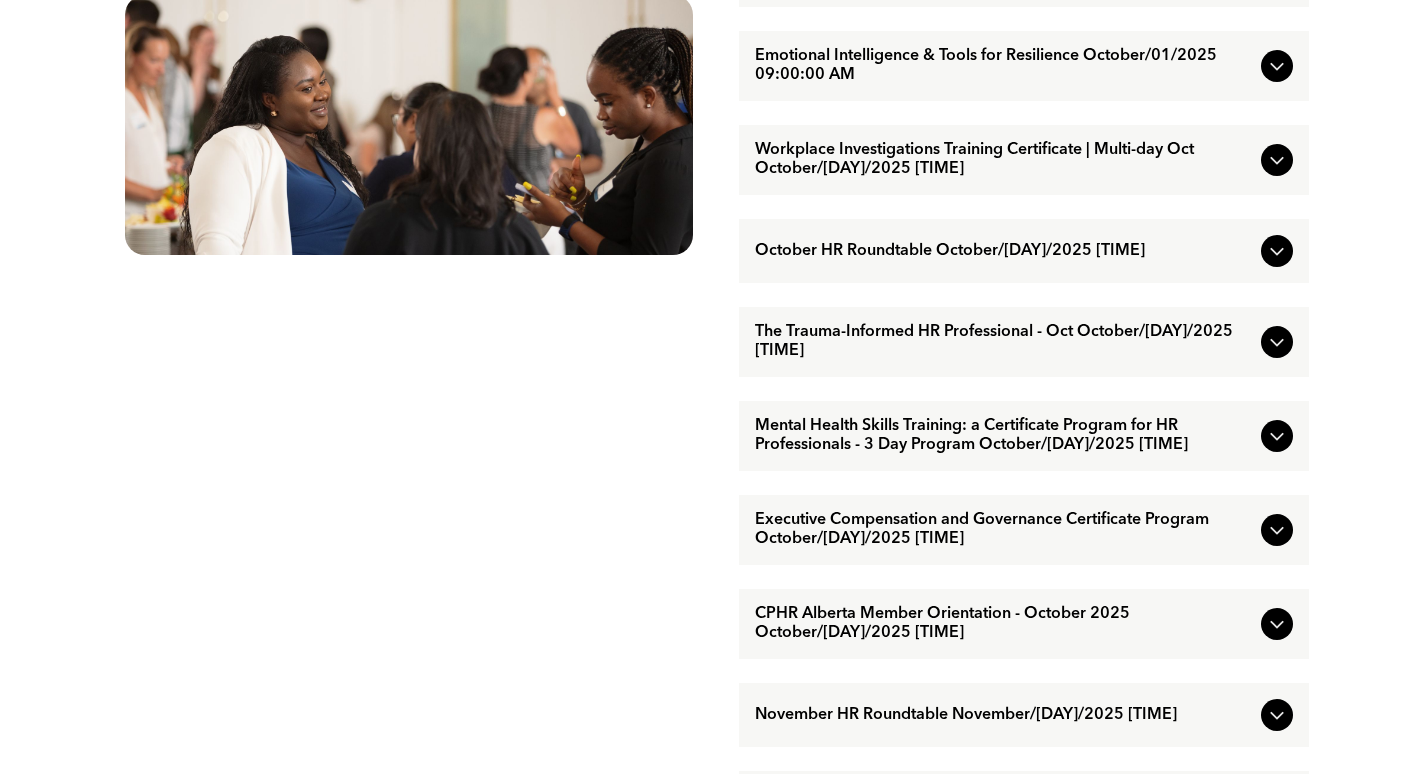 scroll, scrollTop: 1156, scrollLeft: 0, axis: vertical 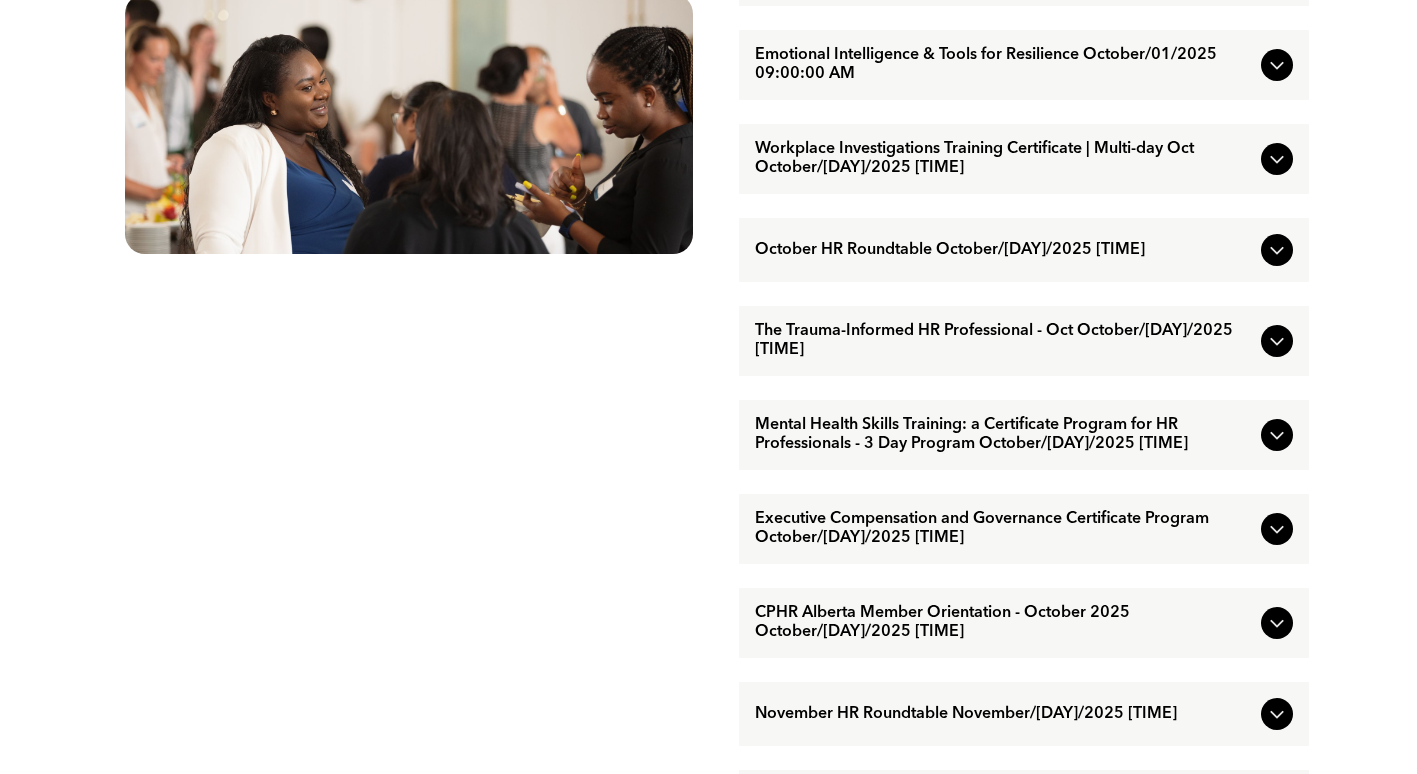 click on "Workplace Investigations Training Certificate | Multi-day Oct  October/[DAY]/2025 [TIME]" at bounding box center [1004, 159] 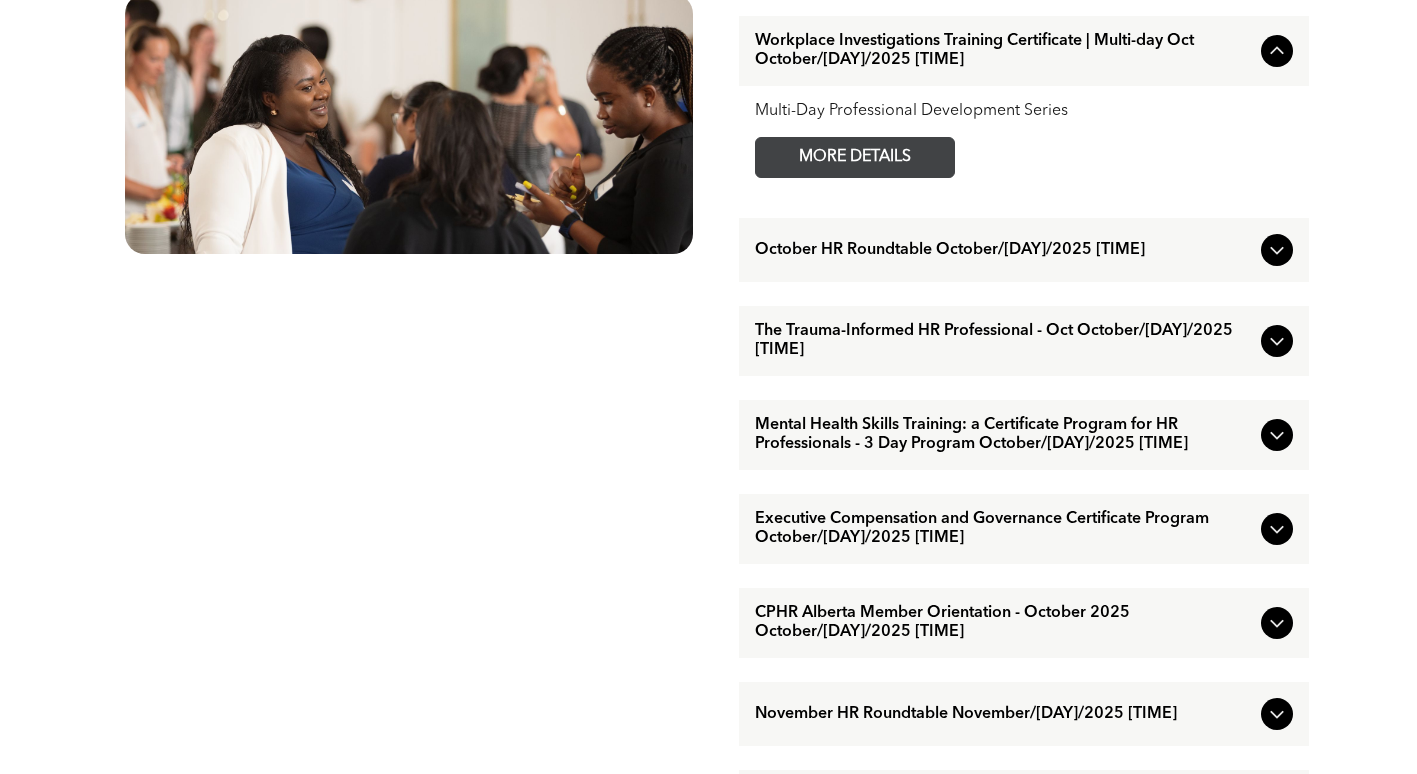 click on "MORE DETAILS" at bounding box center [855, 157] 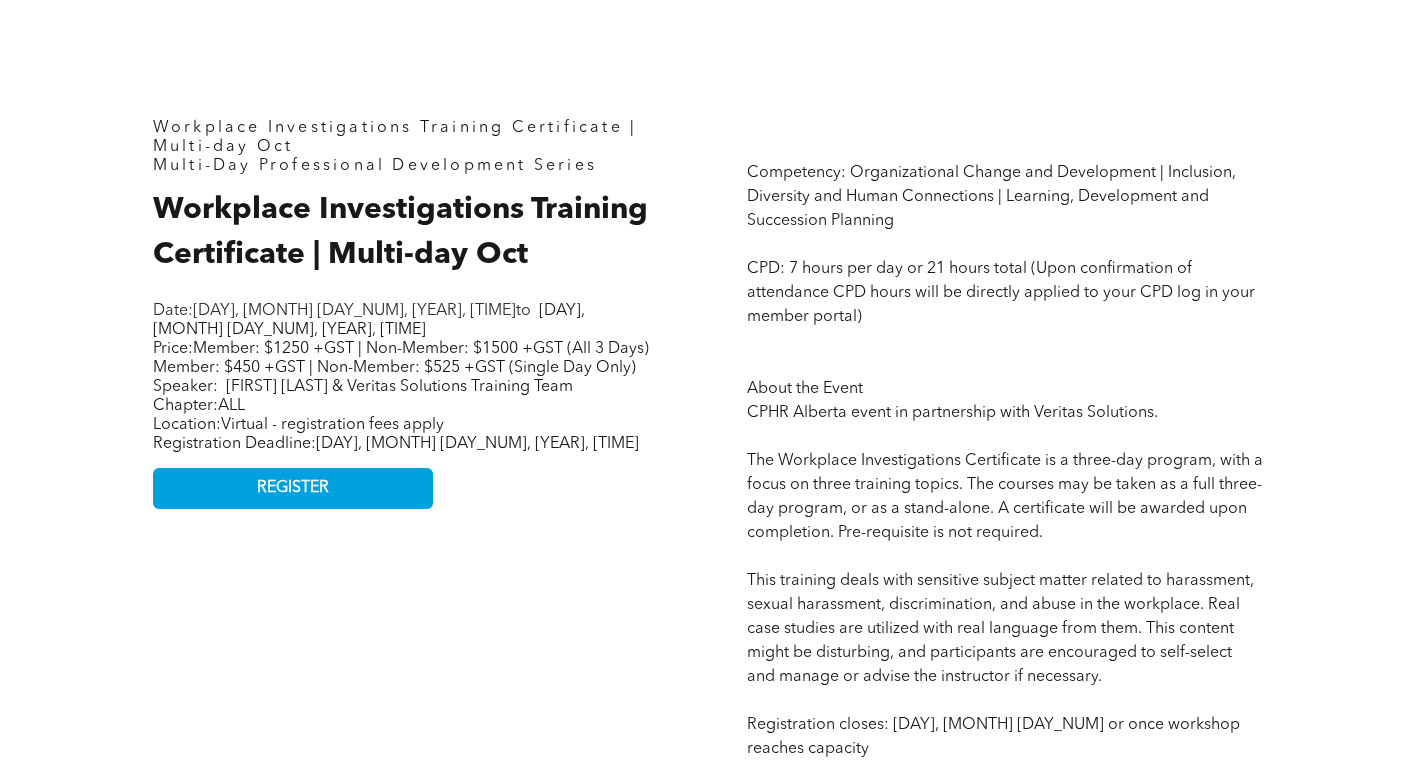 scroll, scrollTop: 822, scrollLeft: 0, axis: vertical 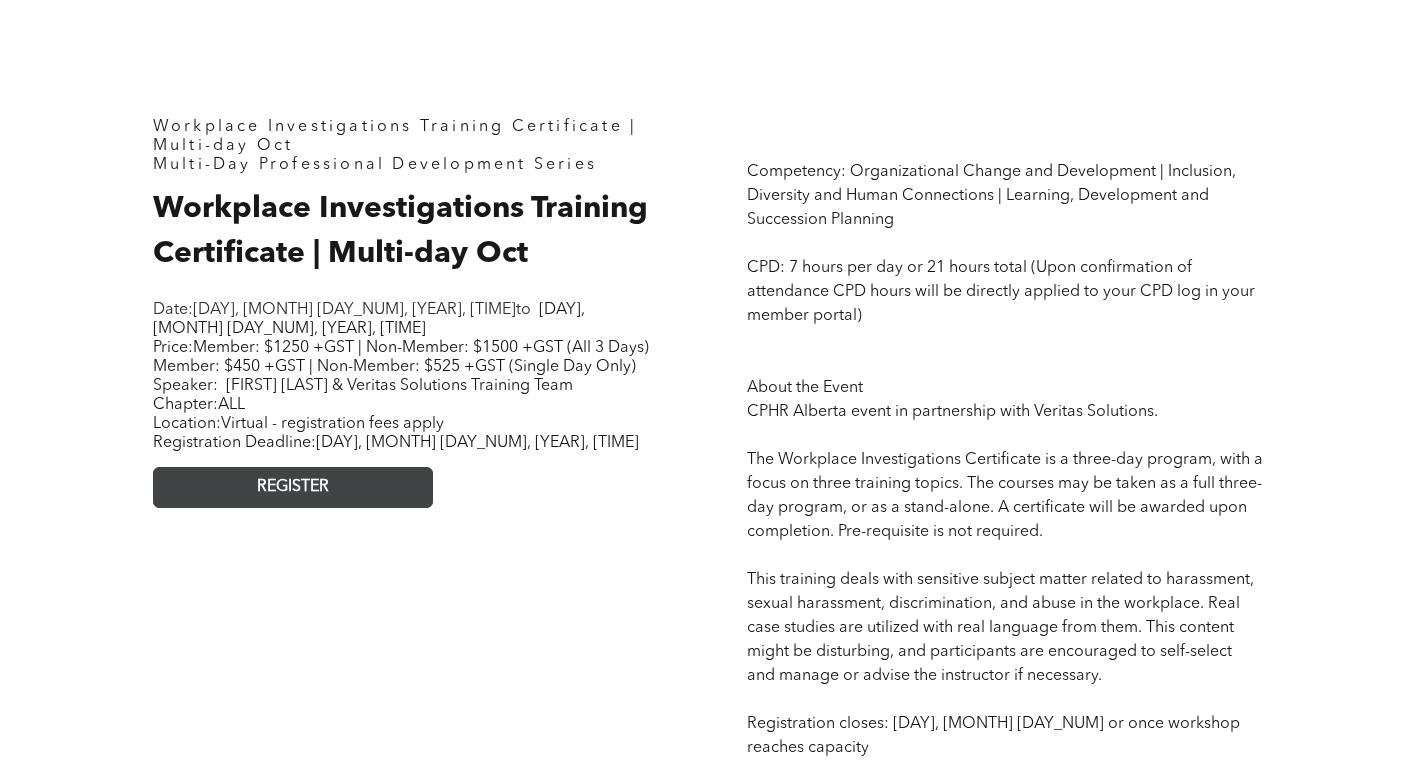 click on "REGISTER" at bounding box center [293, 487] 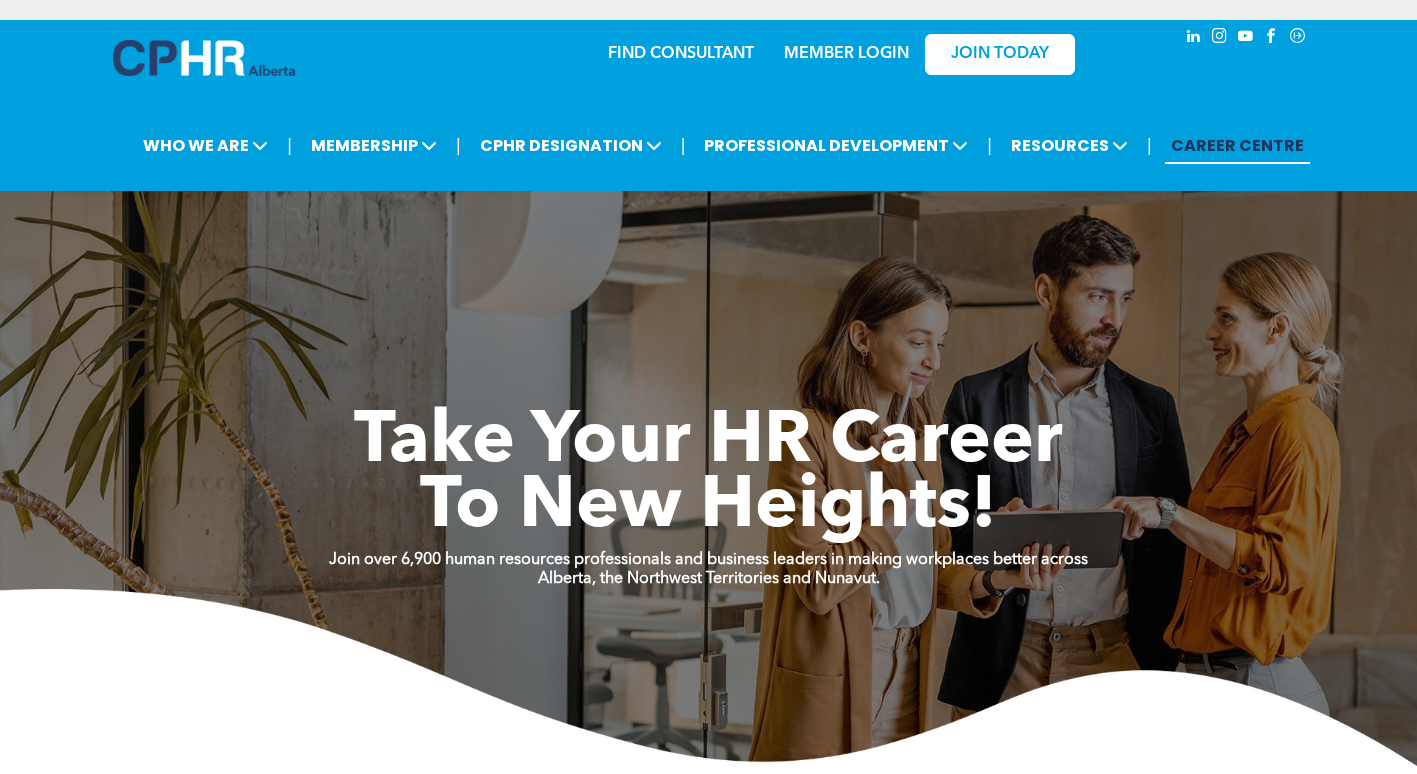 scroll, scrollTop: 0, scrollLeft: 0, axis: both 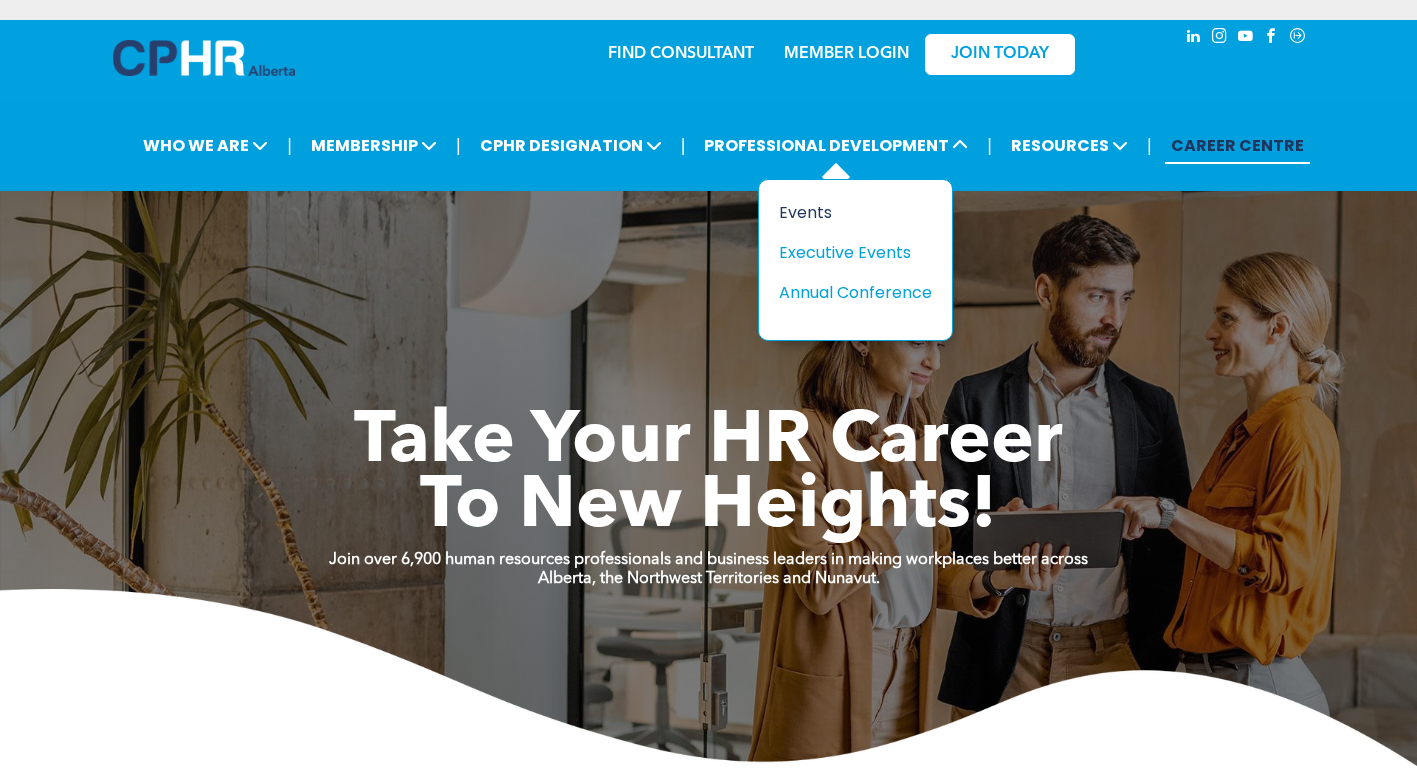 click on "Events" at bounding box center [848, 212] 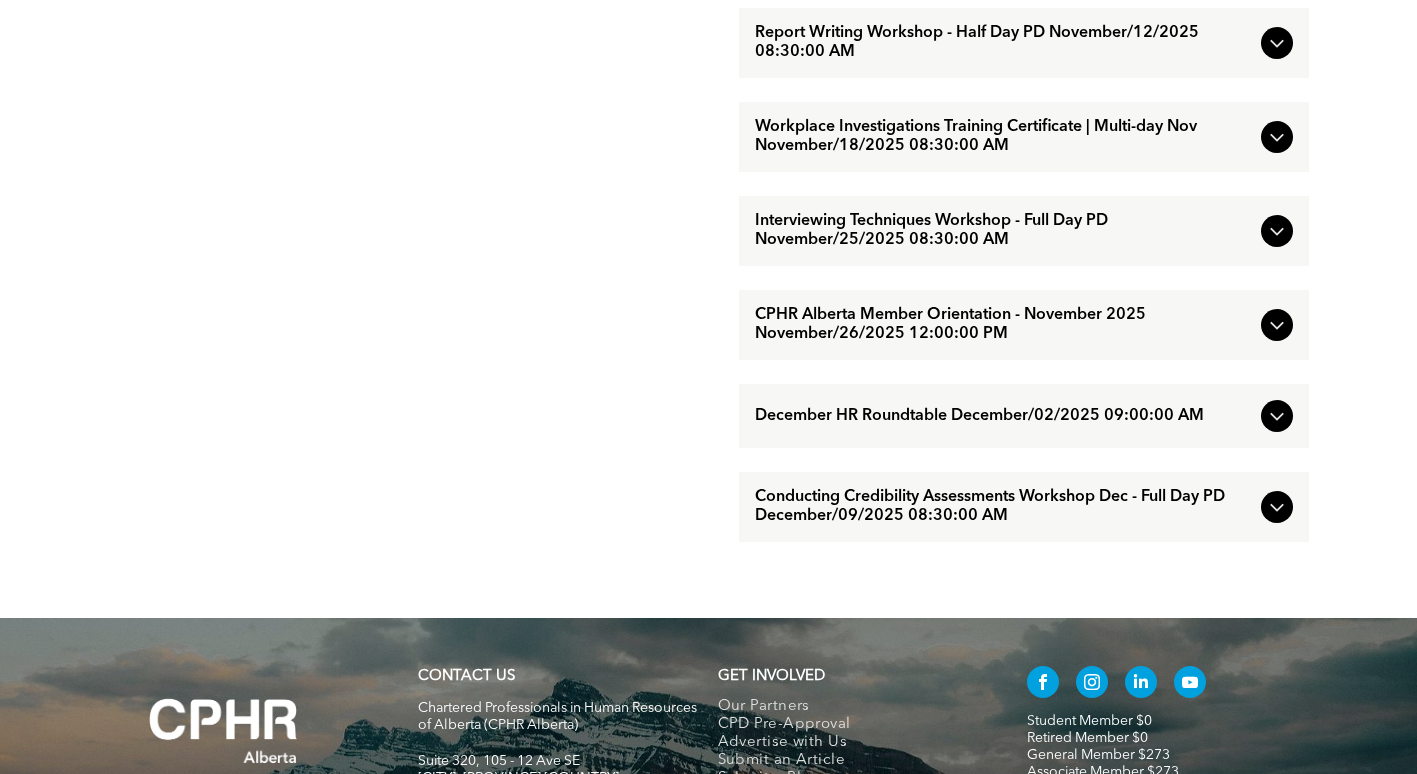 scroll, scrollTop: 1944, scrollLeft: 0, axis: vertical 